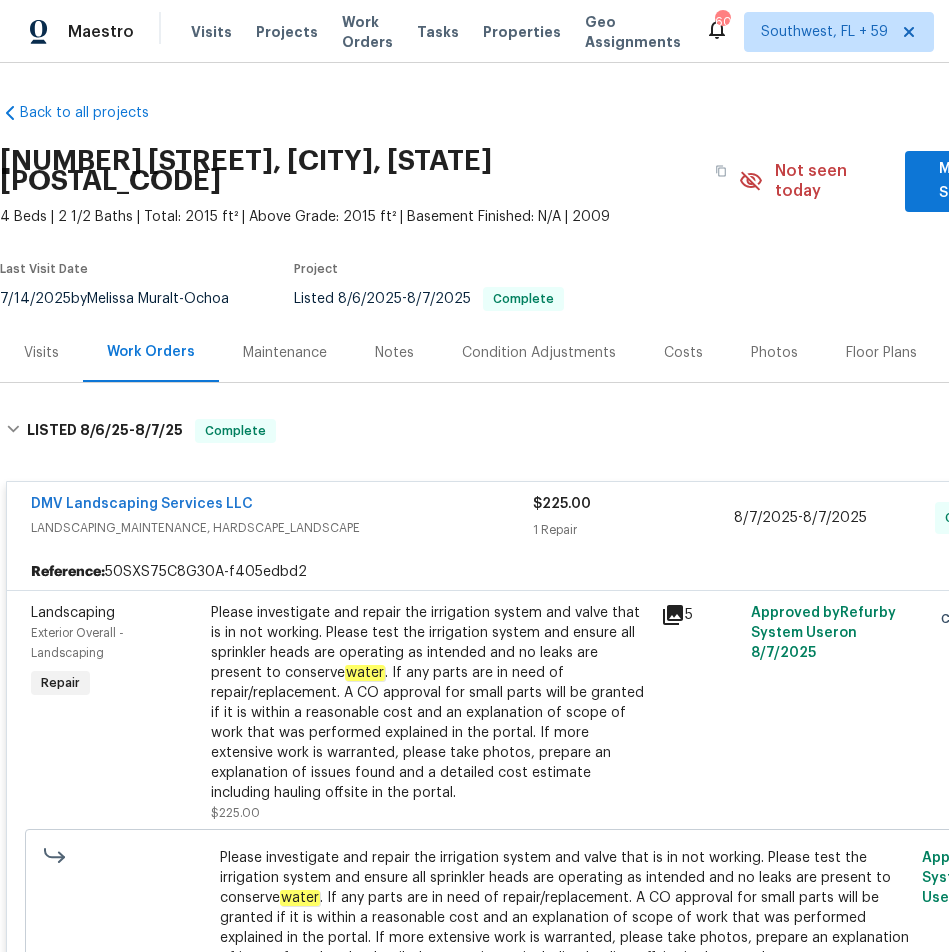 scroll, scrollTop: 0, scrollLeft: 0, axis: both 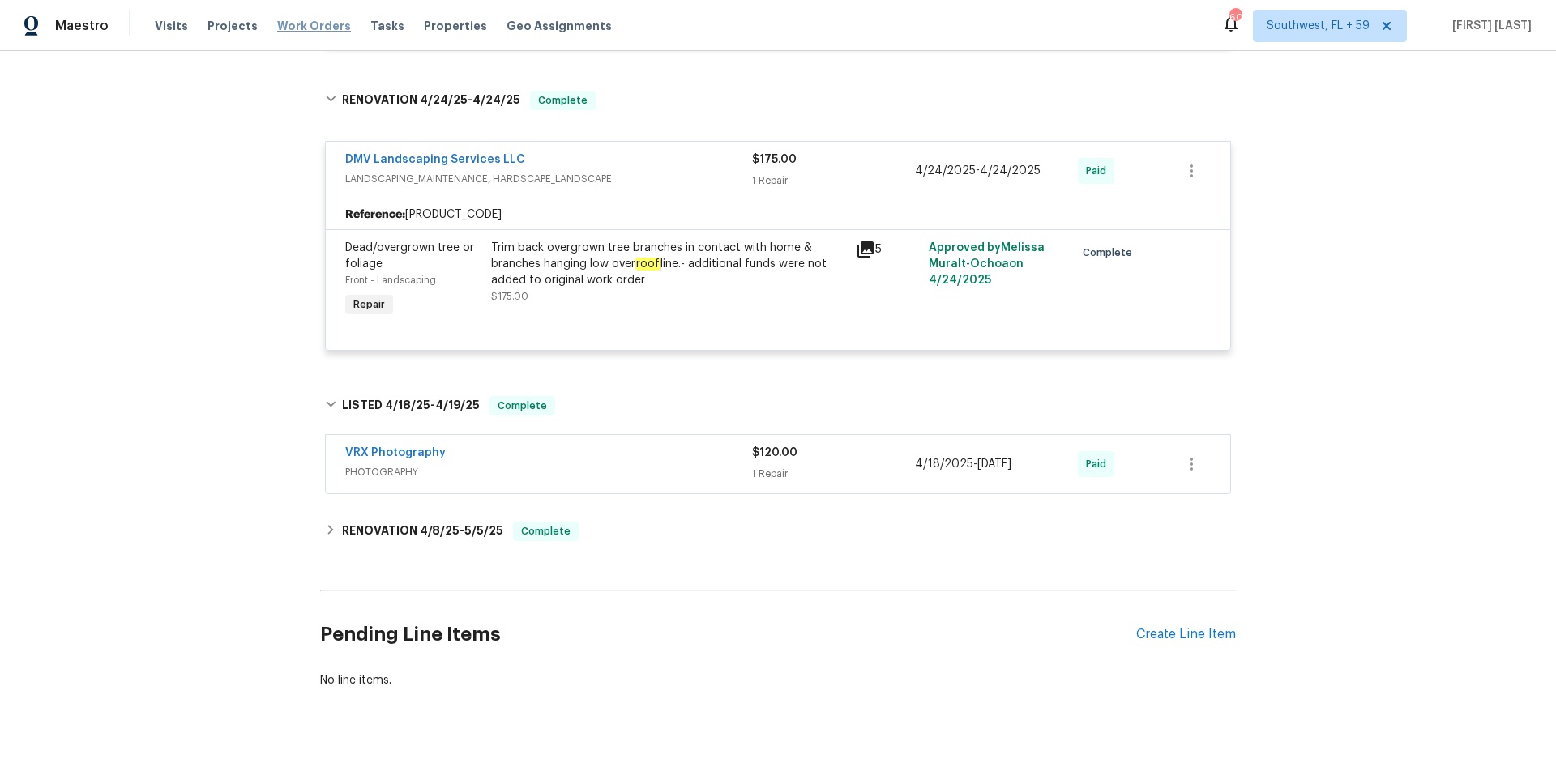 click on "Work Orders" at bounding box center [314, 26] 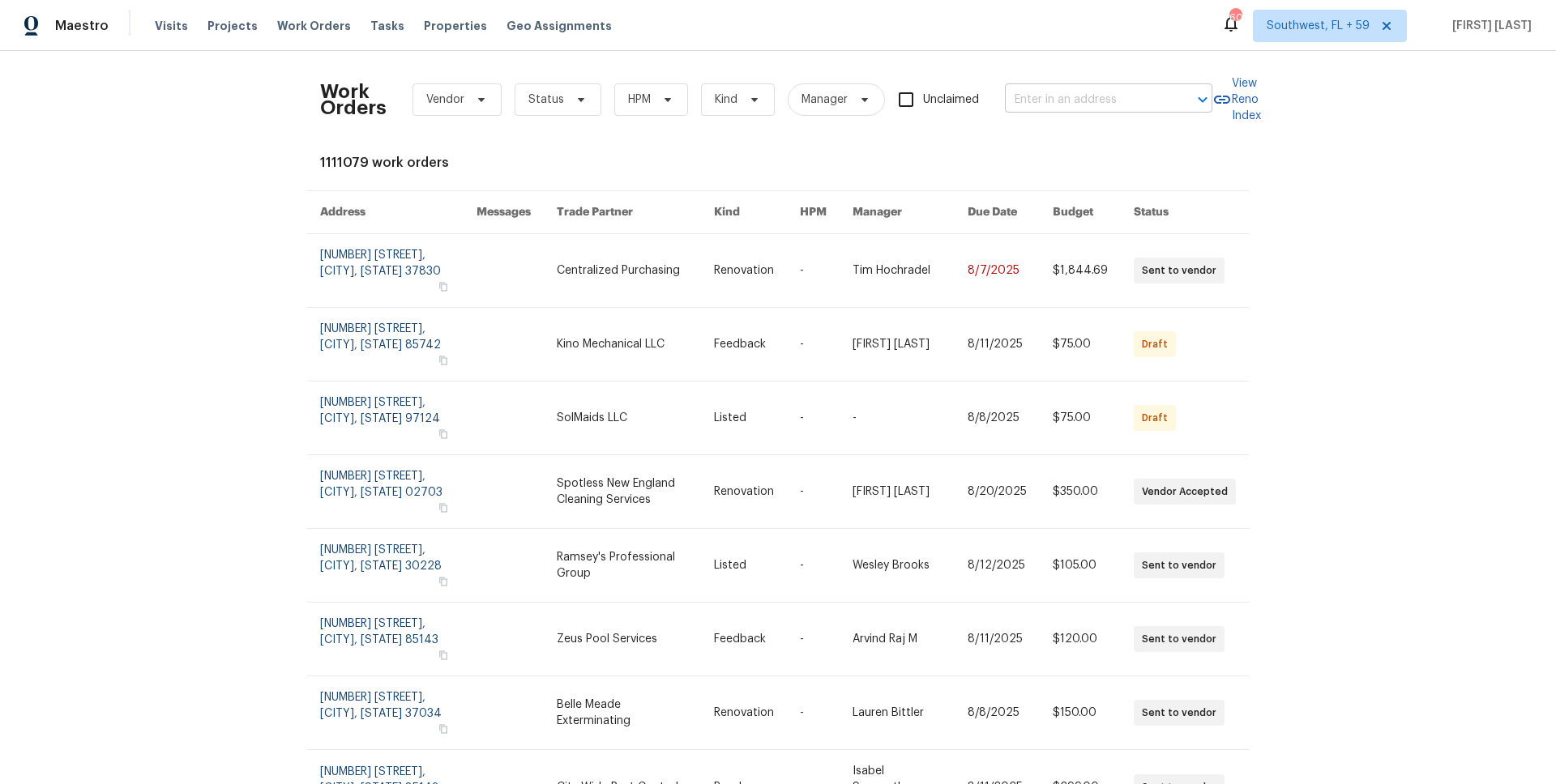 click at bounding box center [1086, 100] 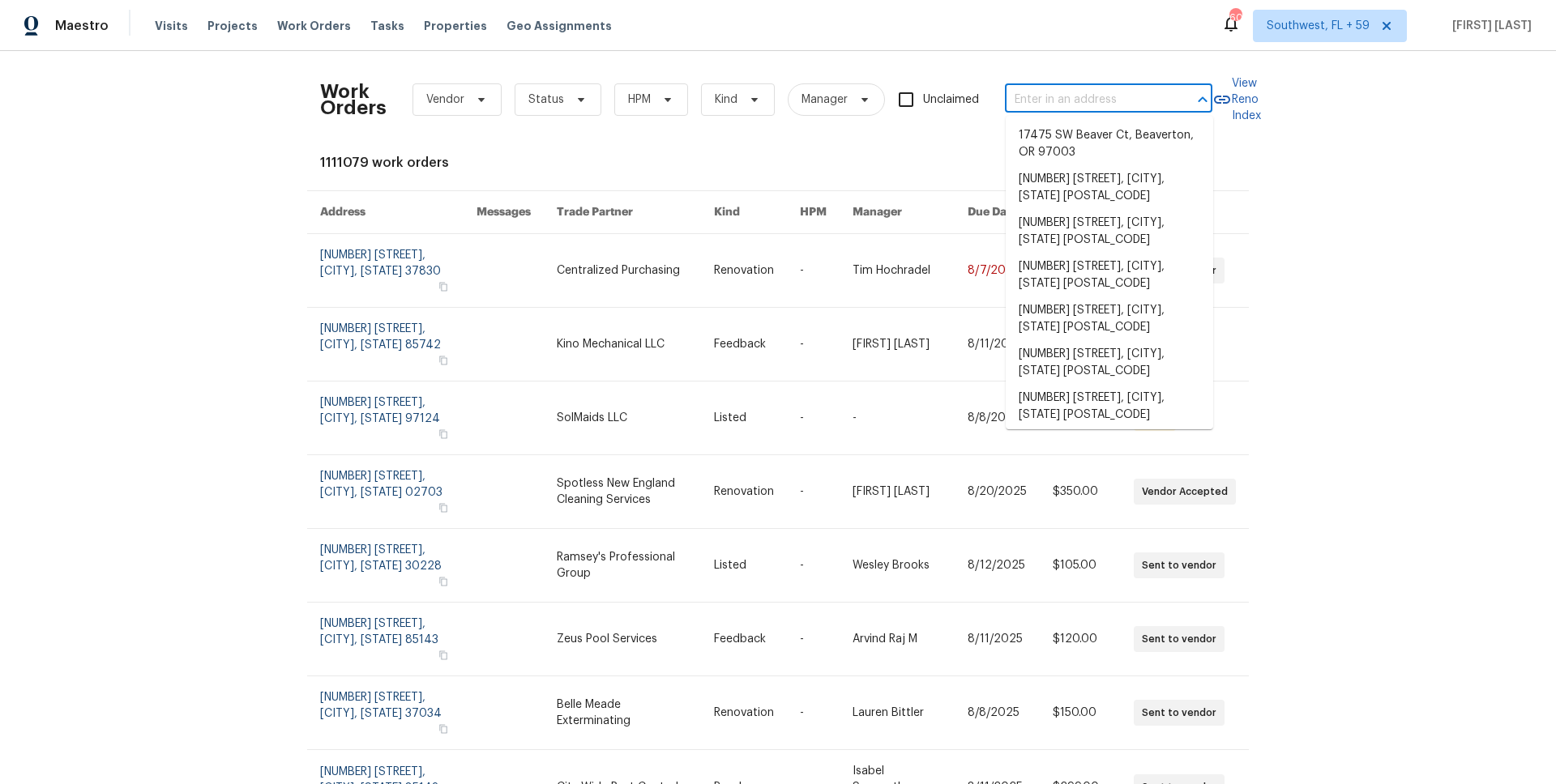 paste on "[NUMBER] [STREET], [CITY], [STATE] [POSTAL_CODE]" 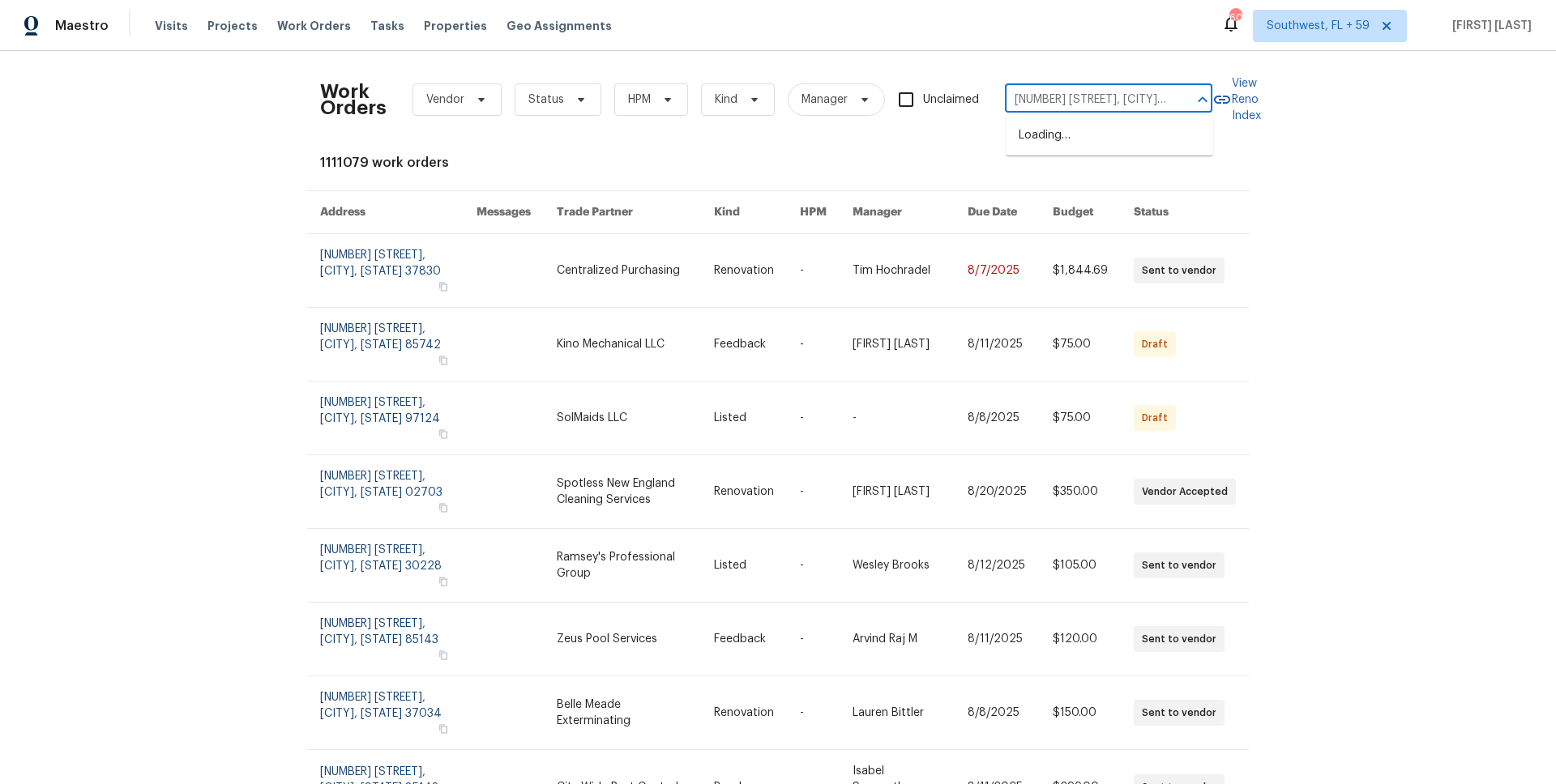 scroll, scrollTop: 0, scrollLeft: 72, axis: horizontal 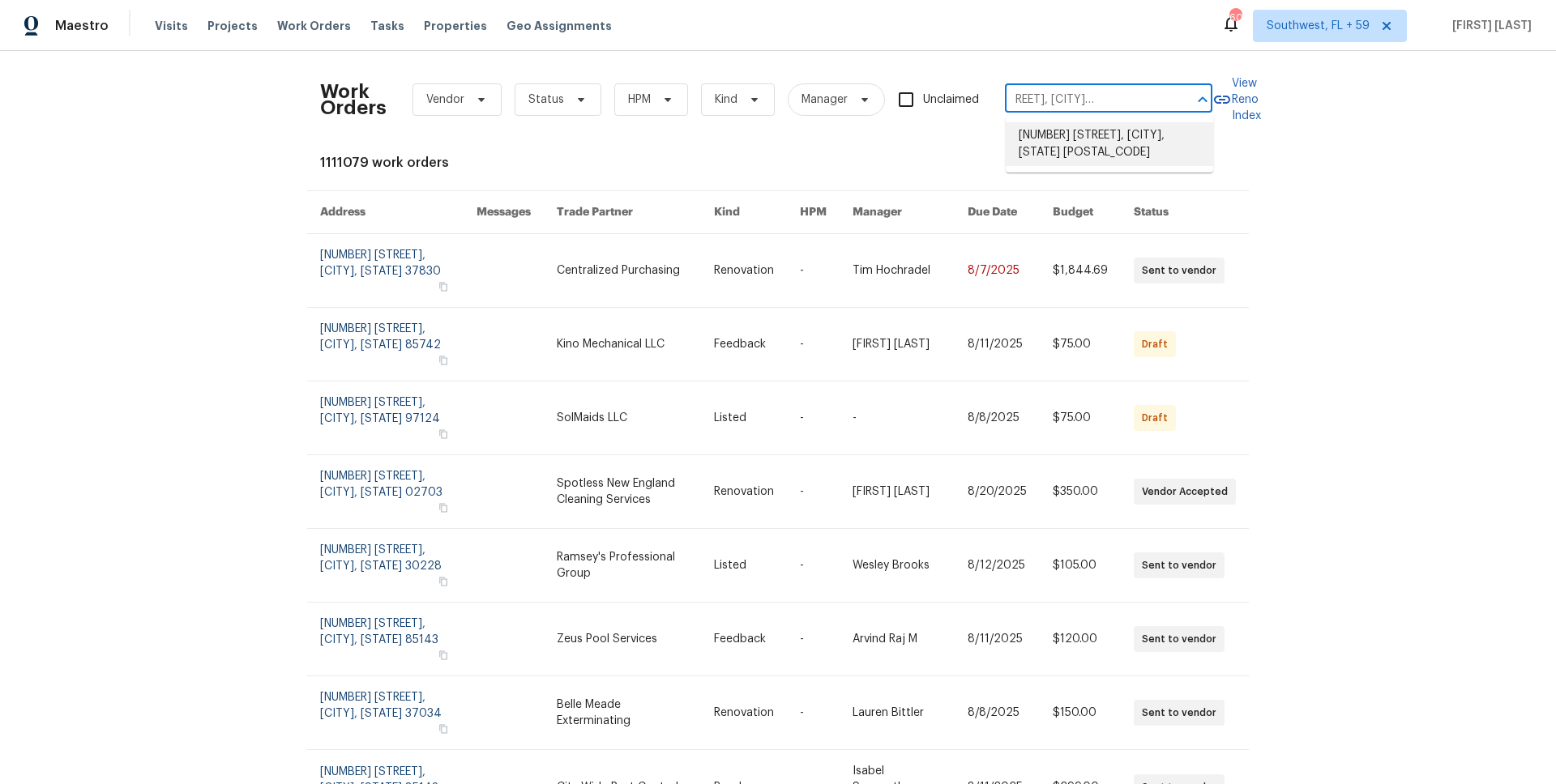 click on "[NUMBER] [STREET], [CITY], [STATE] [POSTAL_CODE]" at bounding box center [1109, 144] 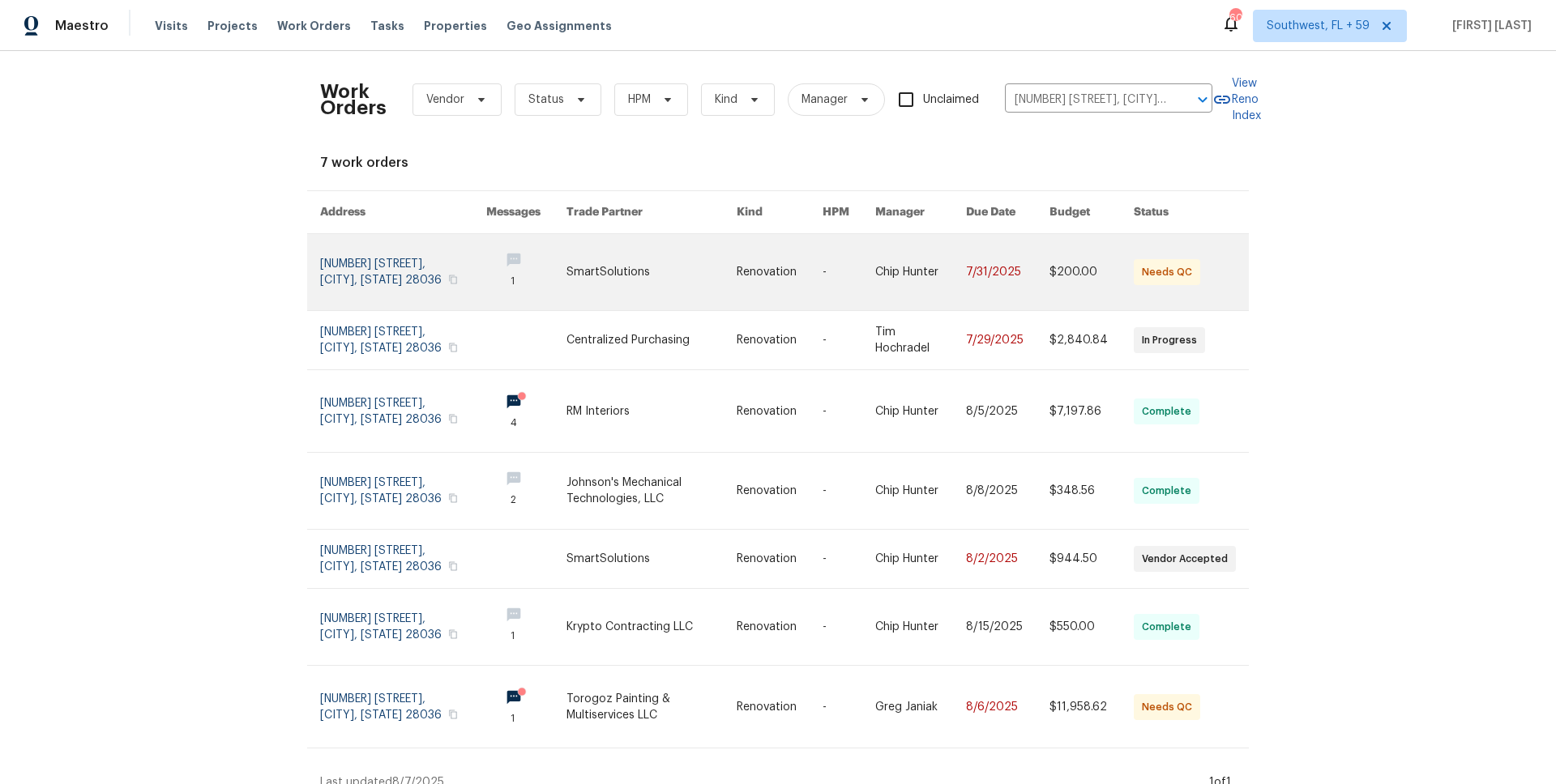 click on "$200.00" at bounding box center [1079, 272] 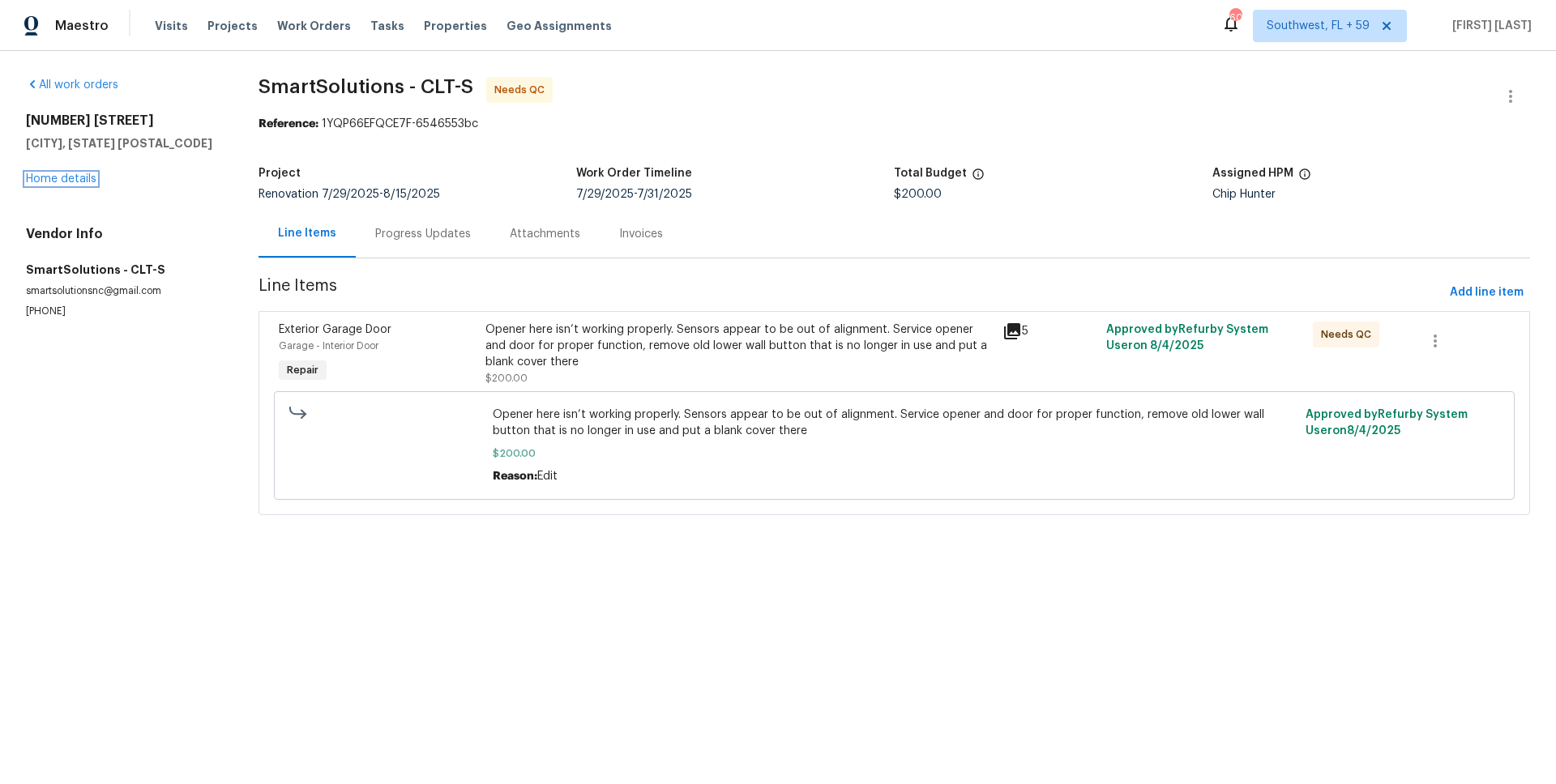 click on "Home details" at bounding box center [61, 179] 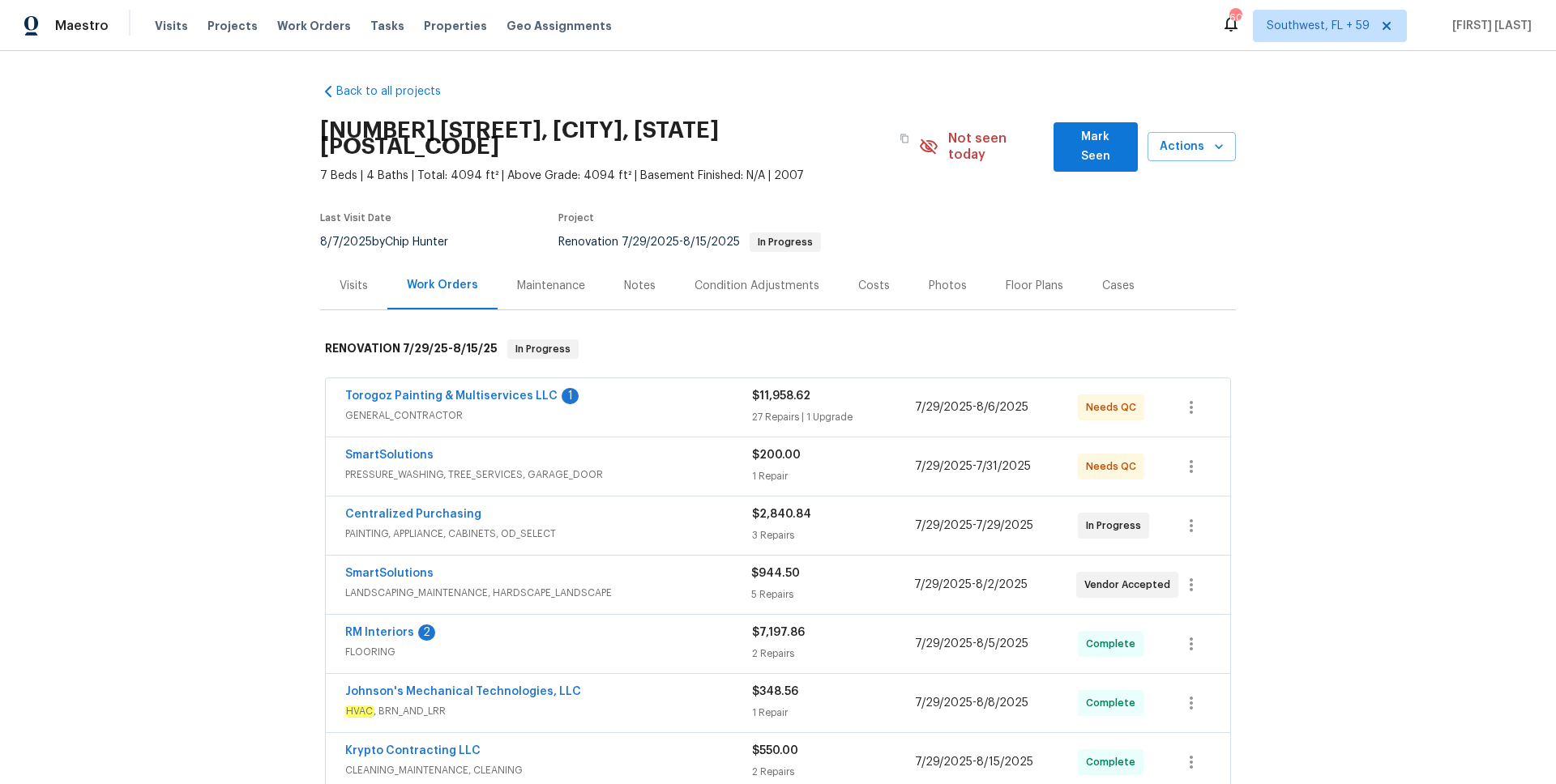 click on "Visits" at bounding box center [353, 285] 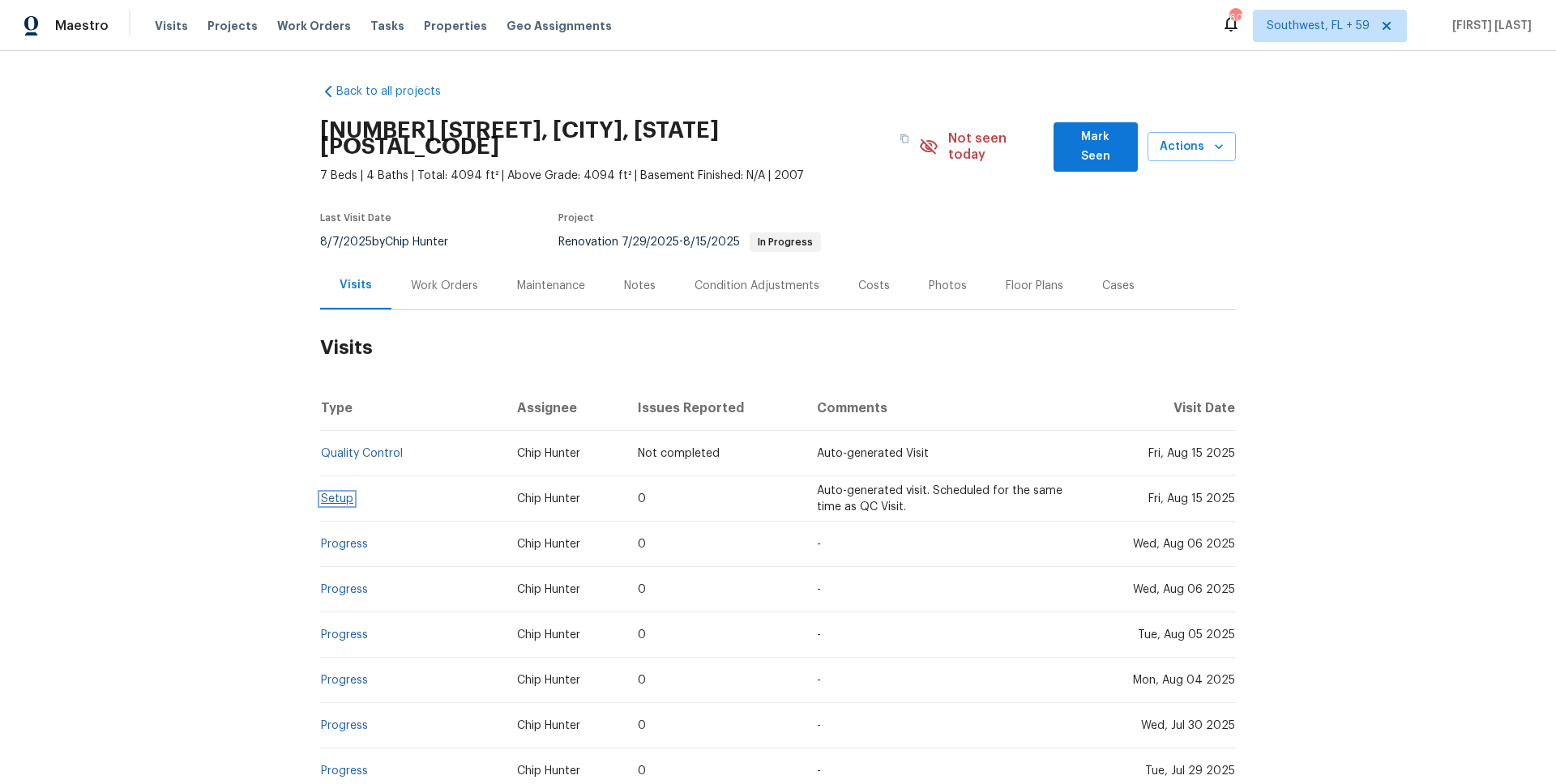 click on "Setup" at bounding box center [337, 499] 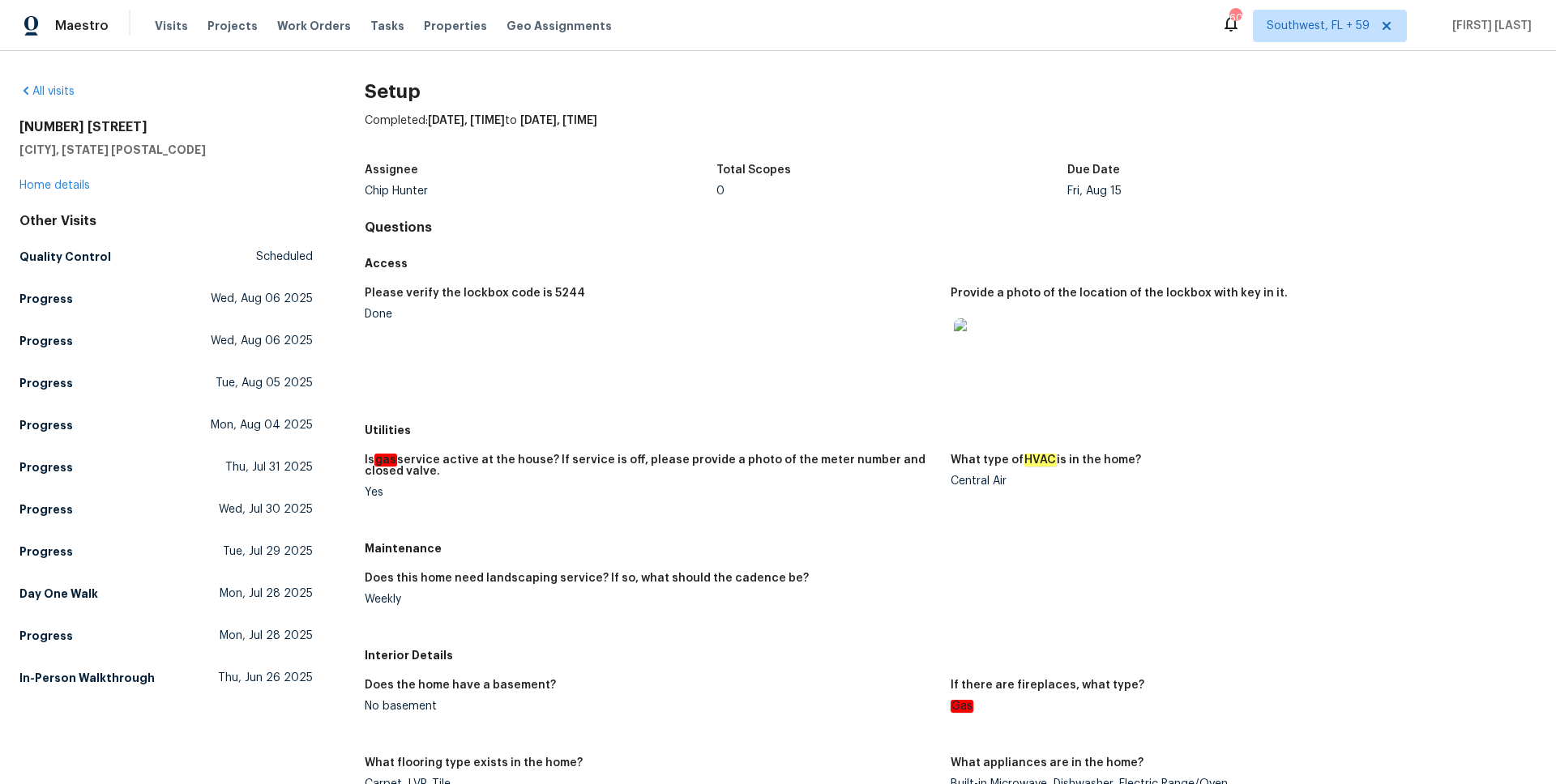 scroll, scrollTop: 19, scrollLeft: 0, axis: vertical 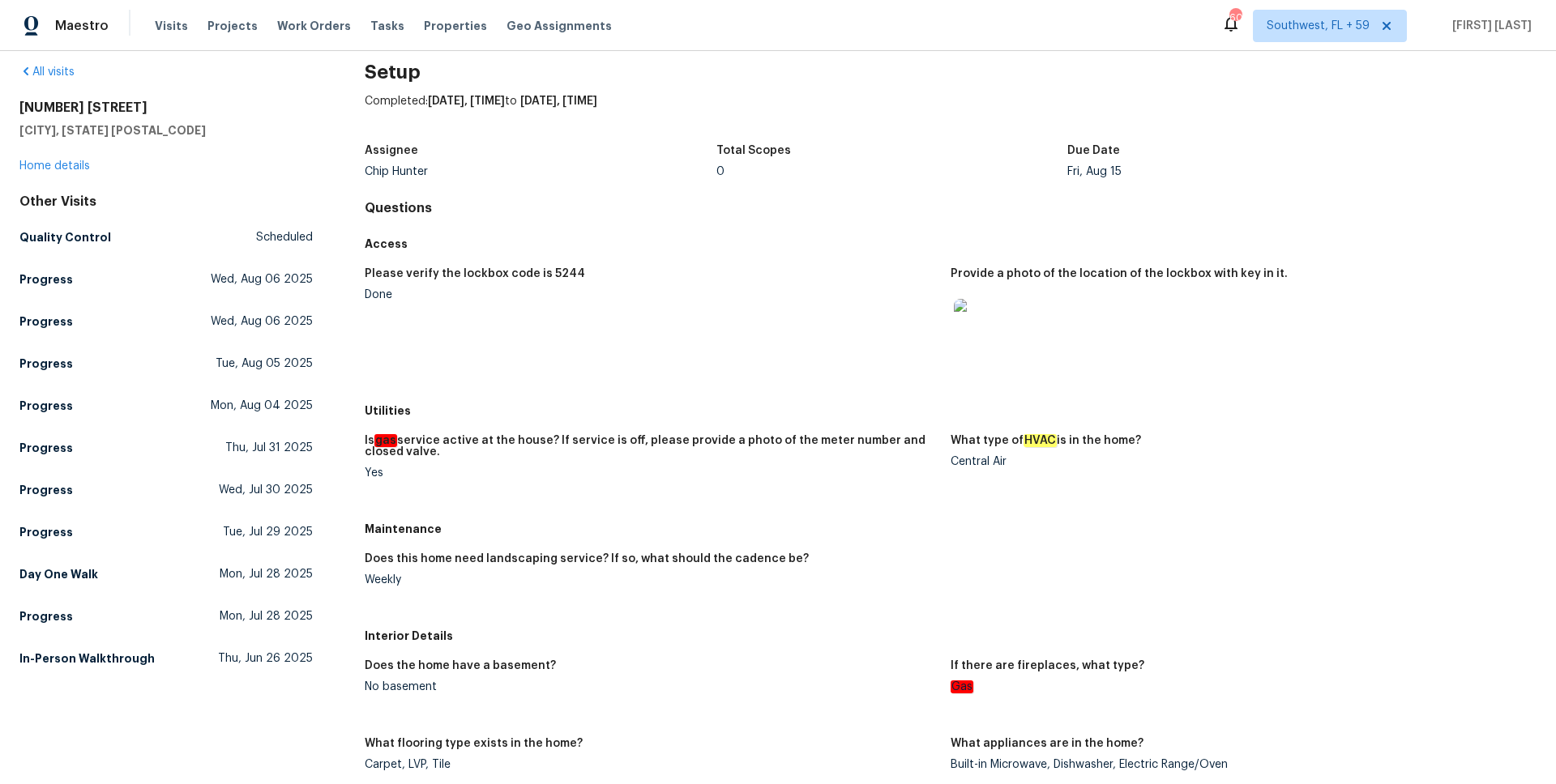 click on "Is gas service active at the house? If service is off, please provide a photo of the meter number and closed valve. Yes" at bounding box center [657, 470] 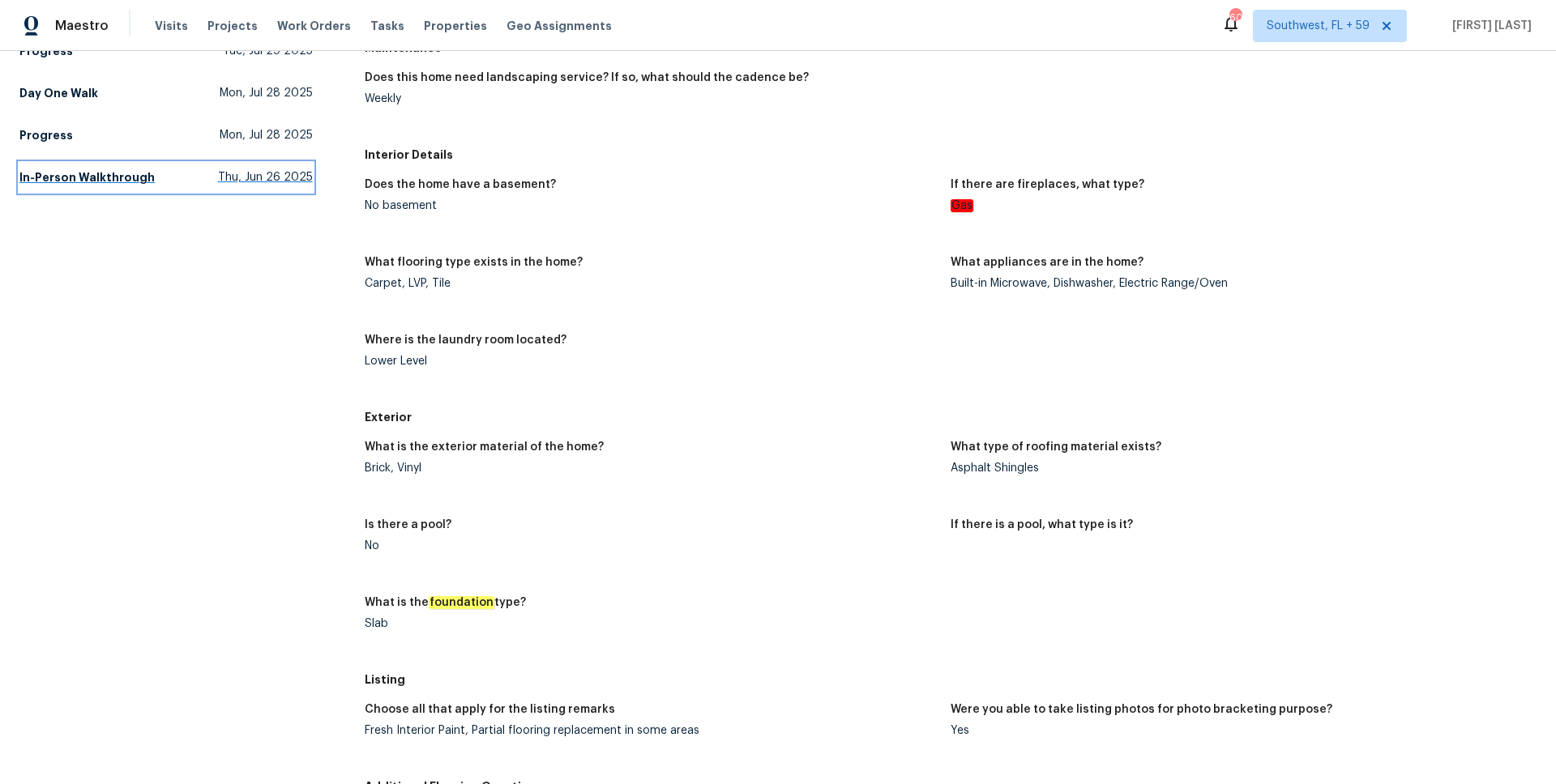 click on "[DAY] [DATE]" at bounding box center (166, 177) 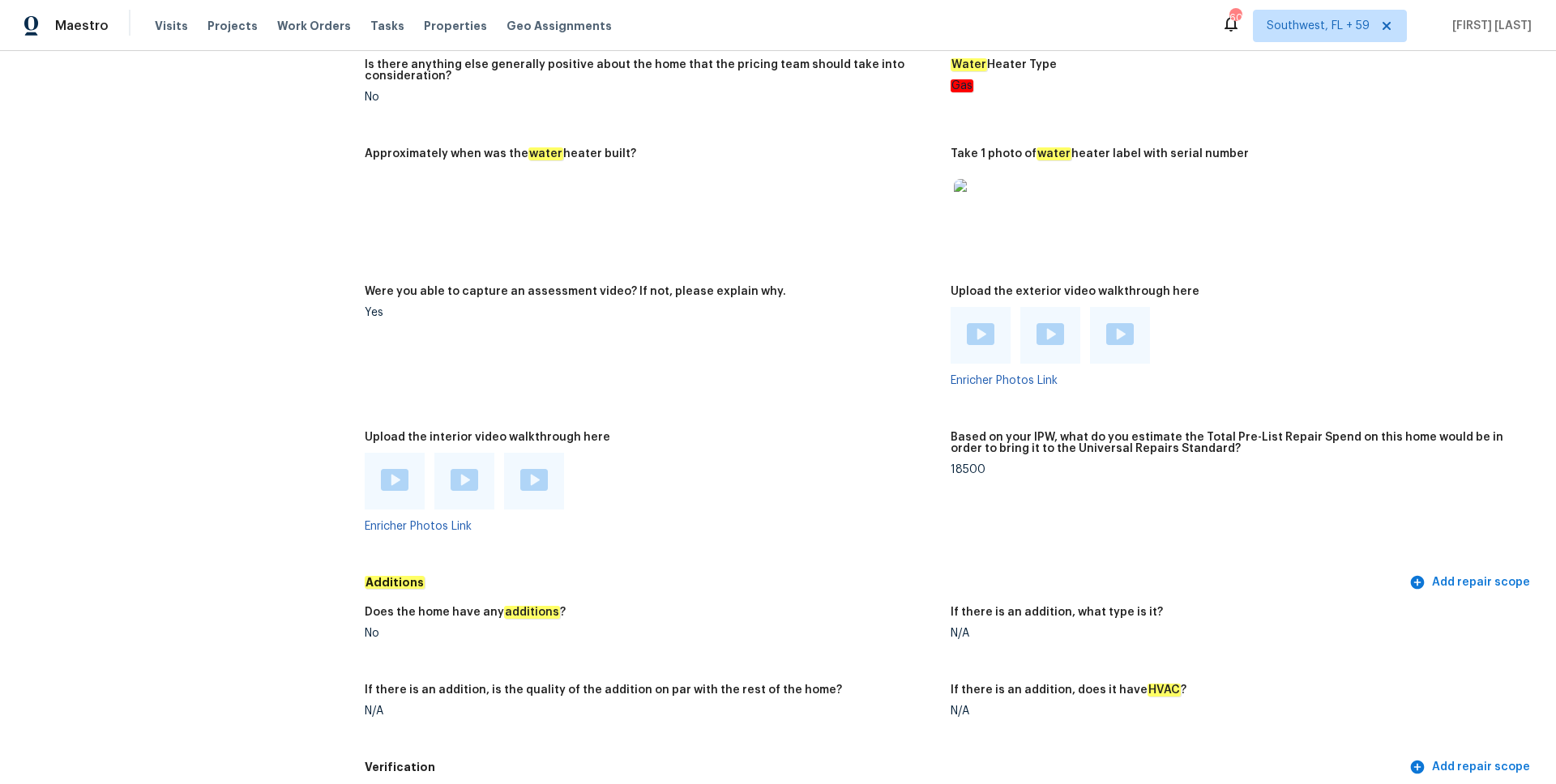 scroll, scrollTop: 2333, scrollLeft: 0, axis: vertical 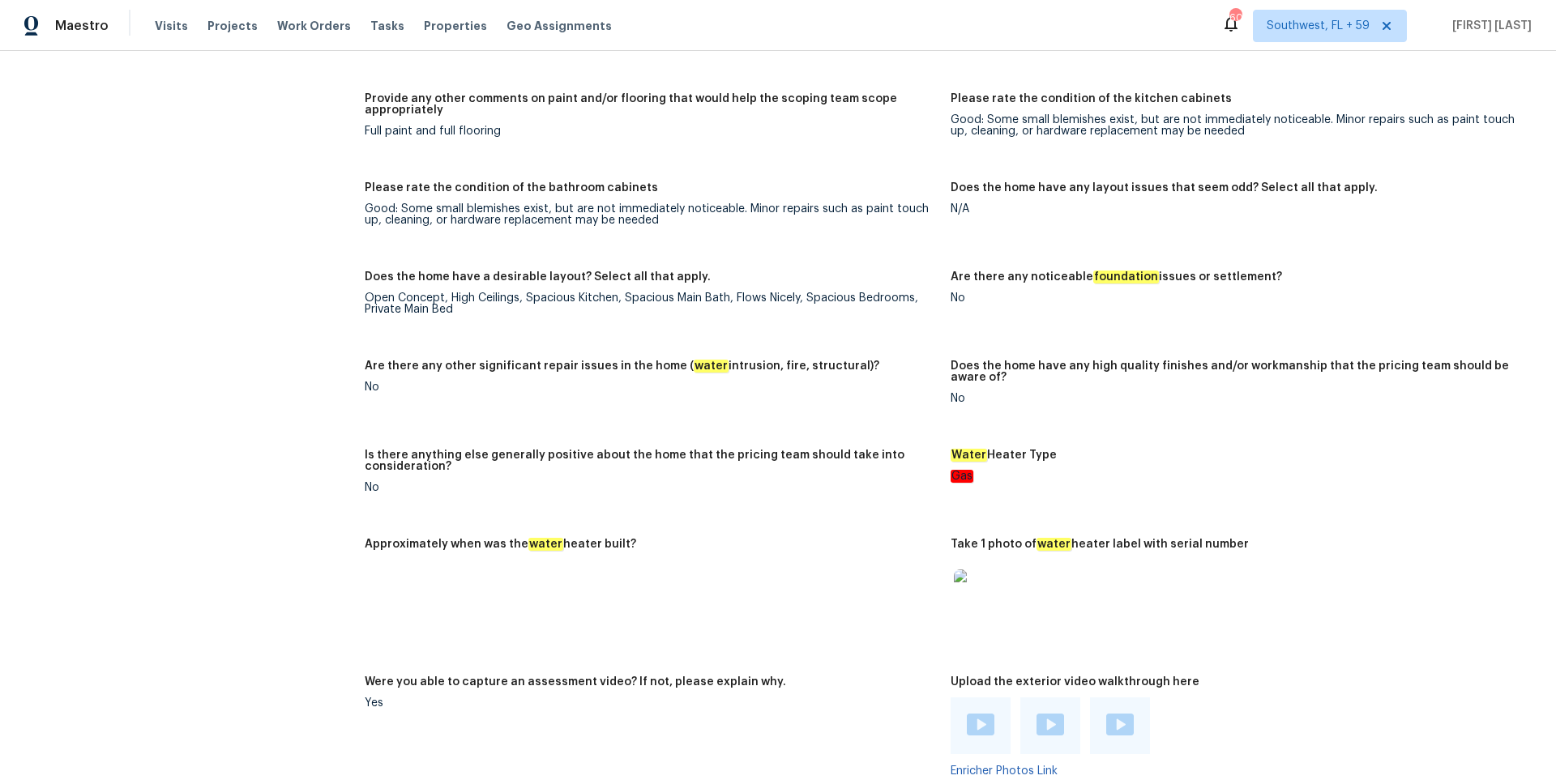 click on "Does the home have a desirable layout? Select all that apply. Open Concept, High Ceilings, Spacious Kitchen, Spacious Main Bath, Flows Nicely, Spacious Bedrooms, Private Main Bed" at bounding box center [657, 306] 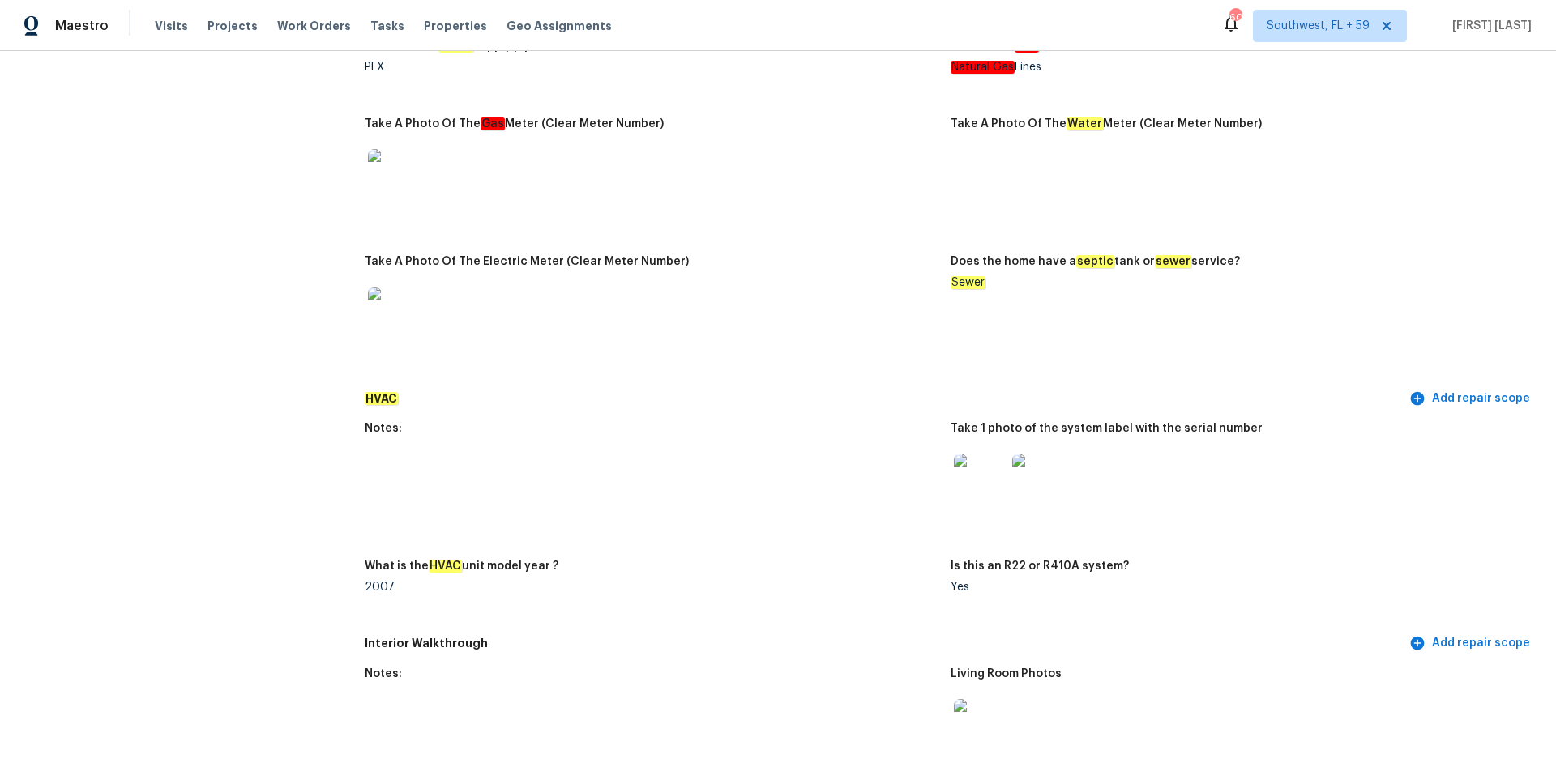 click at bounding box center (980, 479) 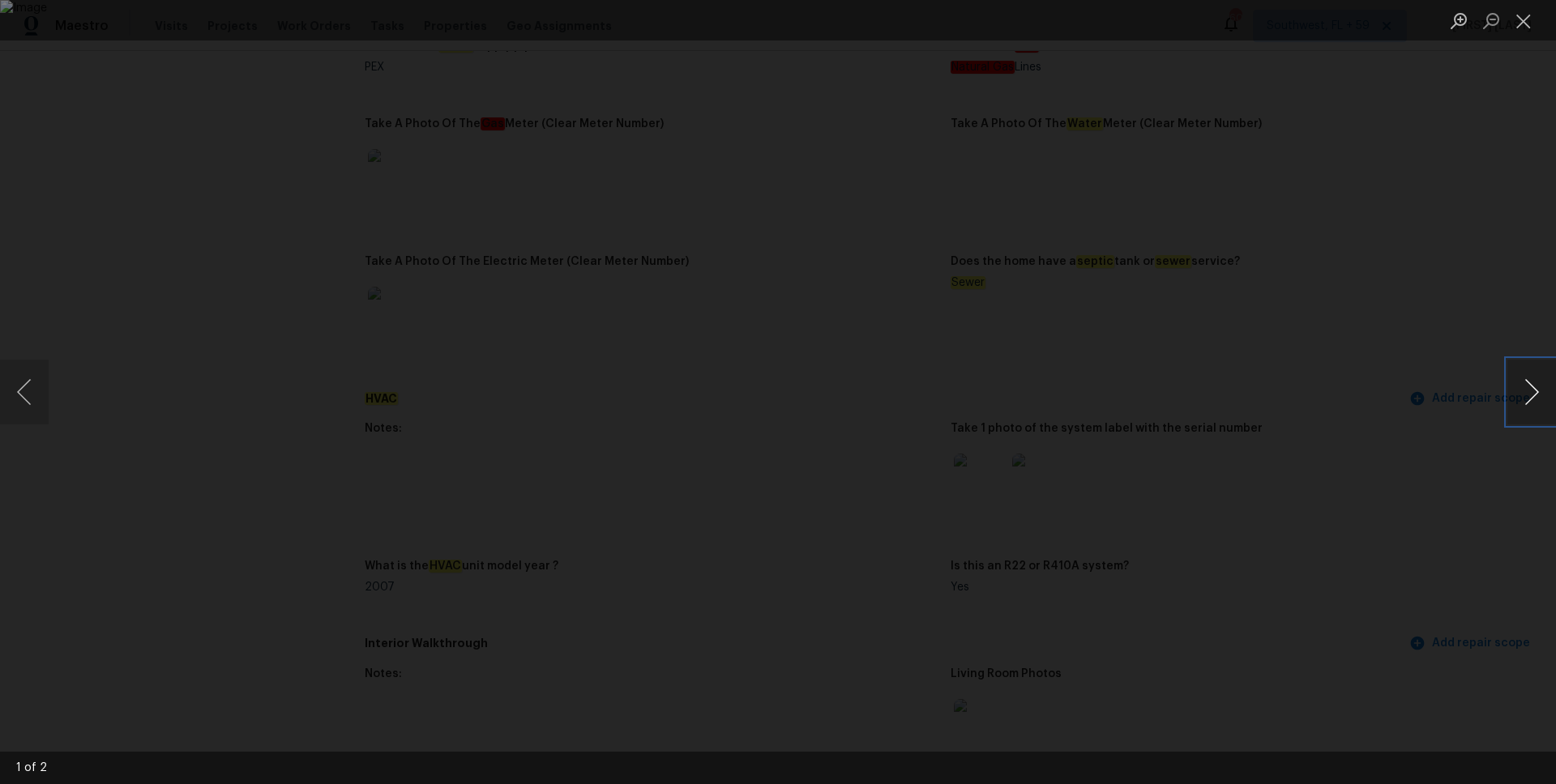 click at bounding box center (1532, 392) 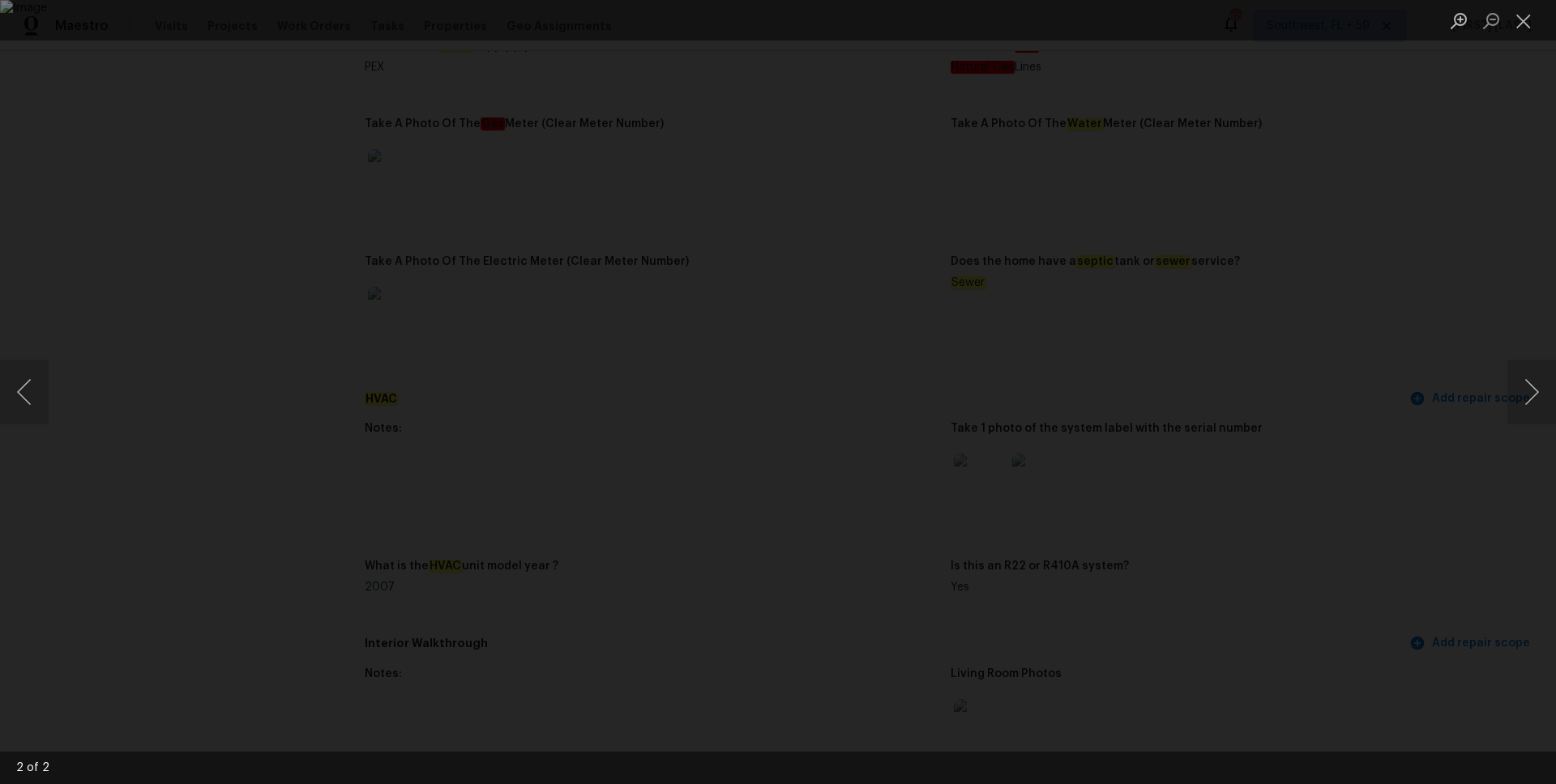 click at bounding box center [778, 392] 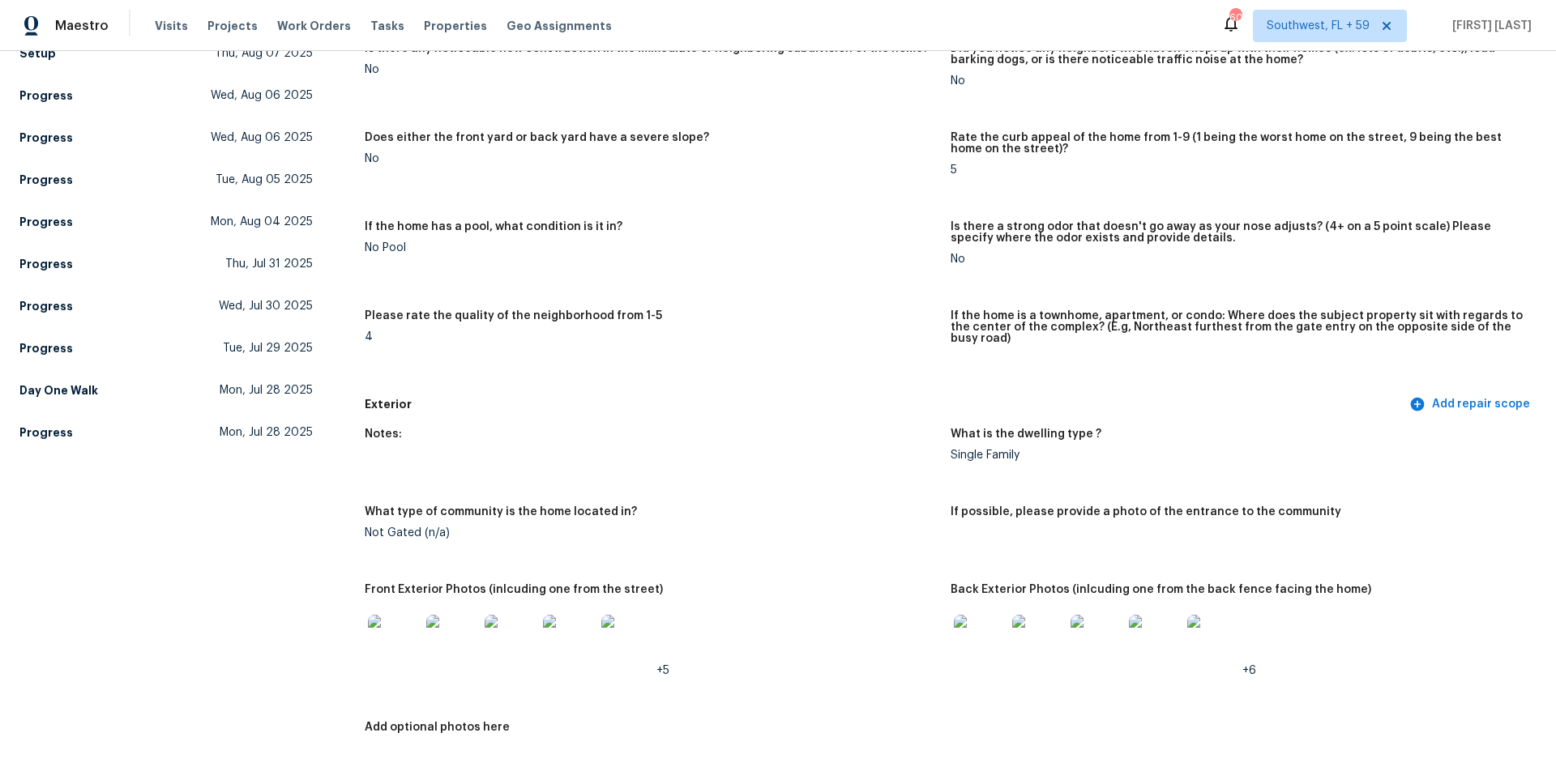 scroll, scrollTop: 375, scrollLeft: 0, axis: vertical 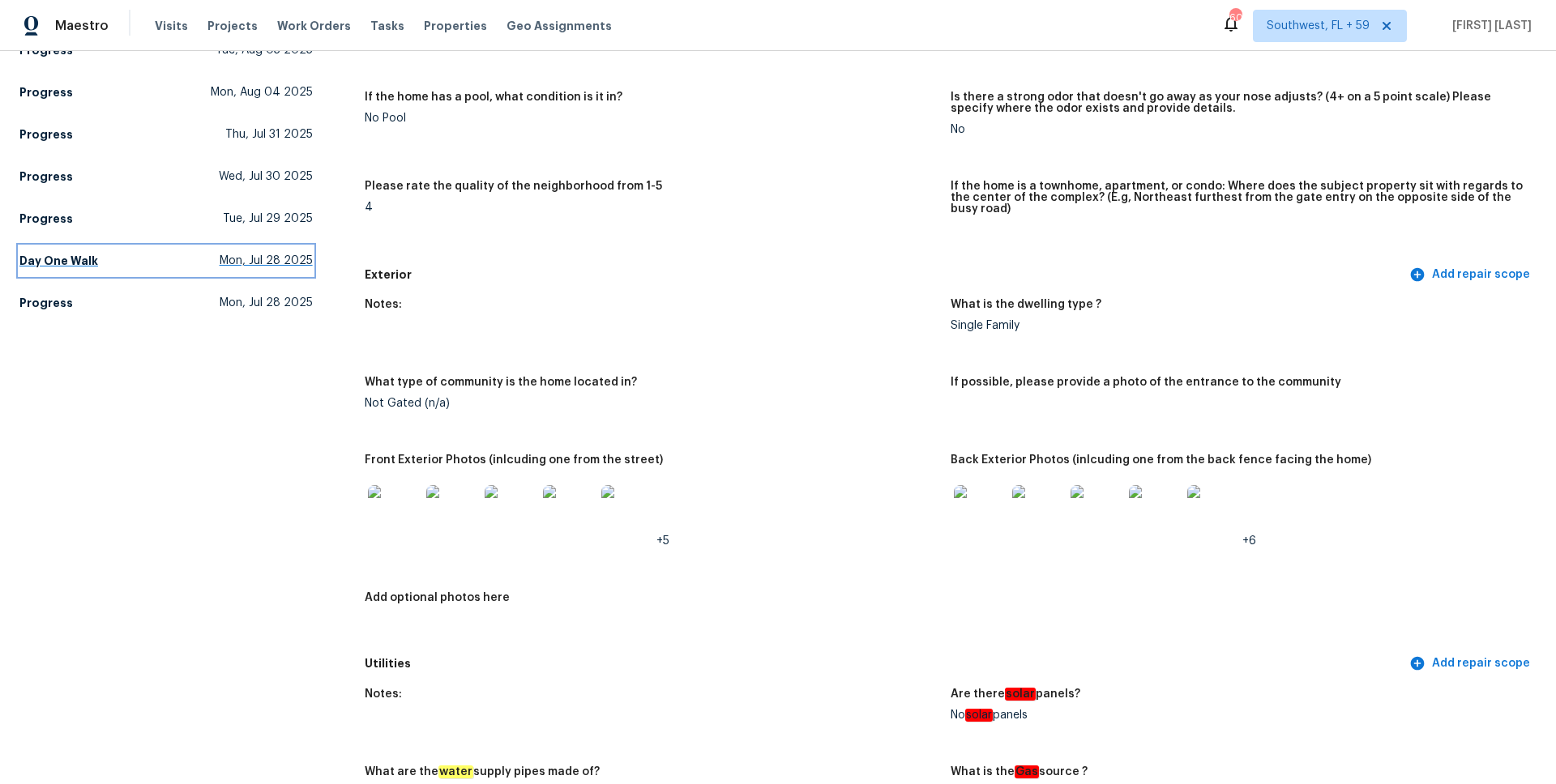 click on "Day One Walk" at bounding box center [58, 261] 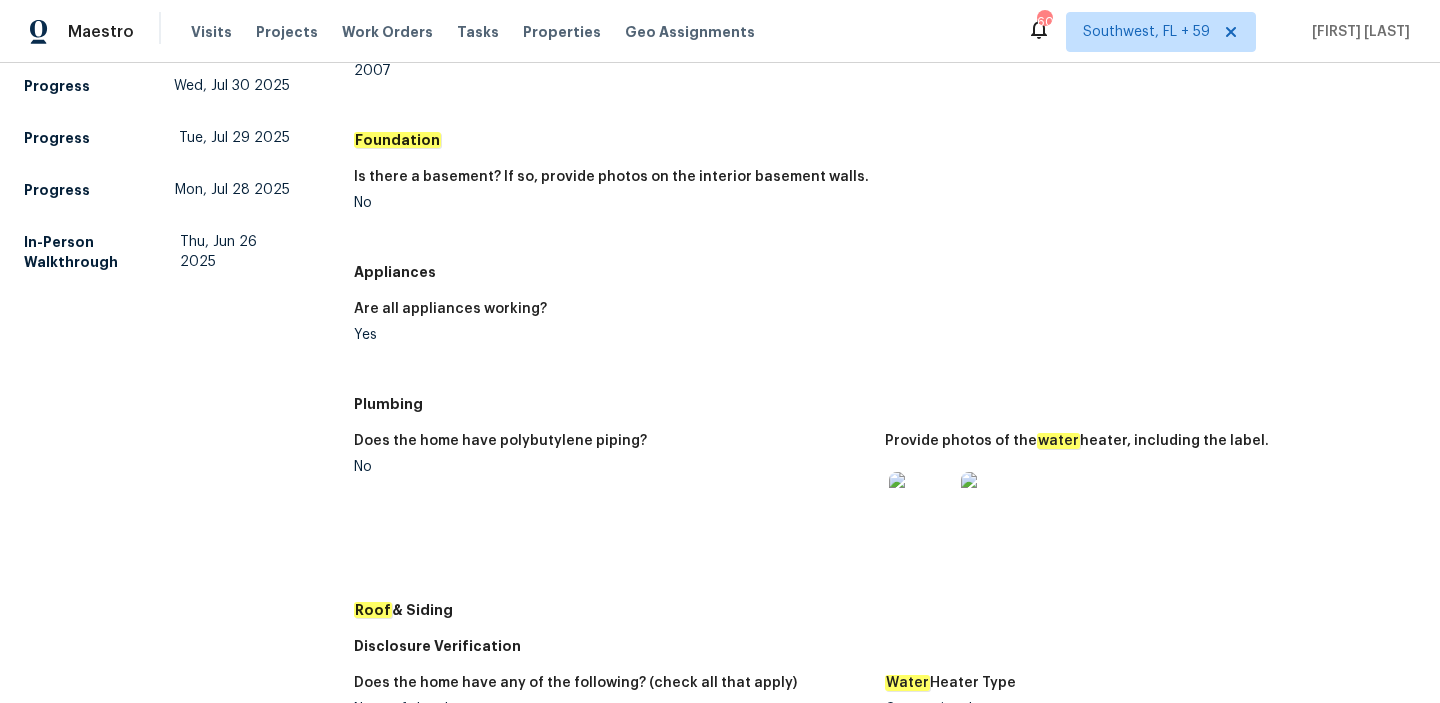 scroll, scrollTop: 595, scrollLeft: 0, axis: vertical 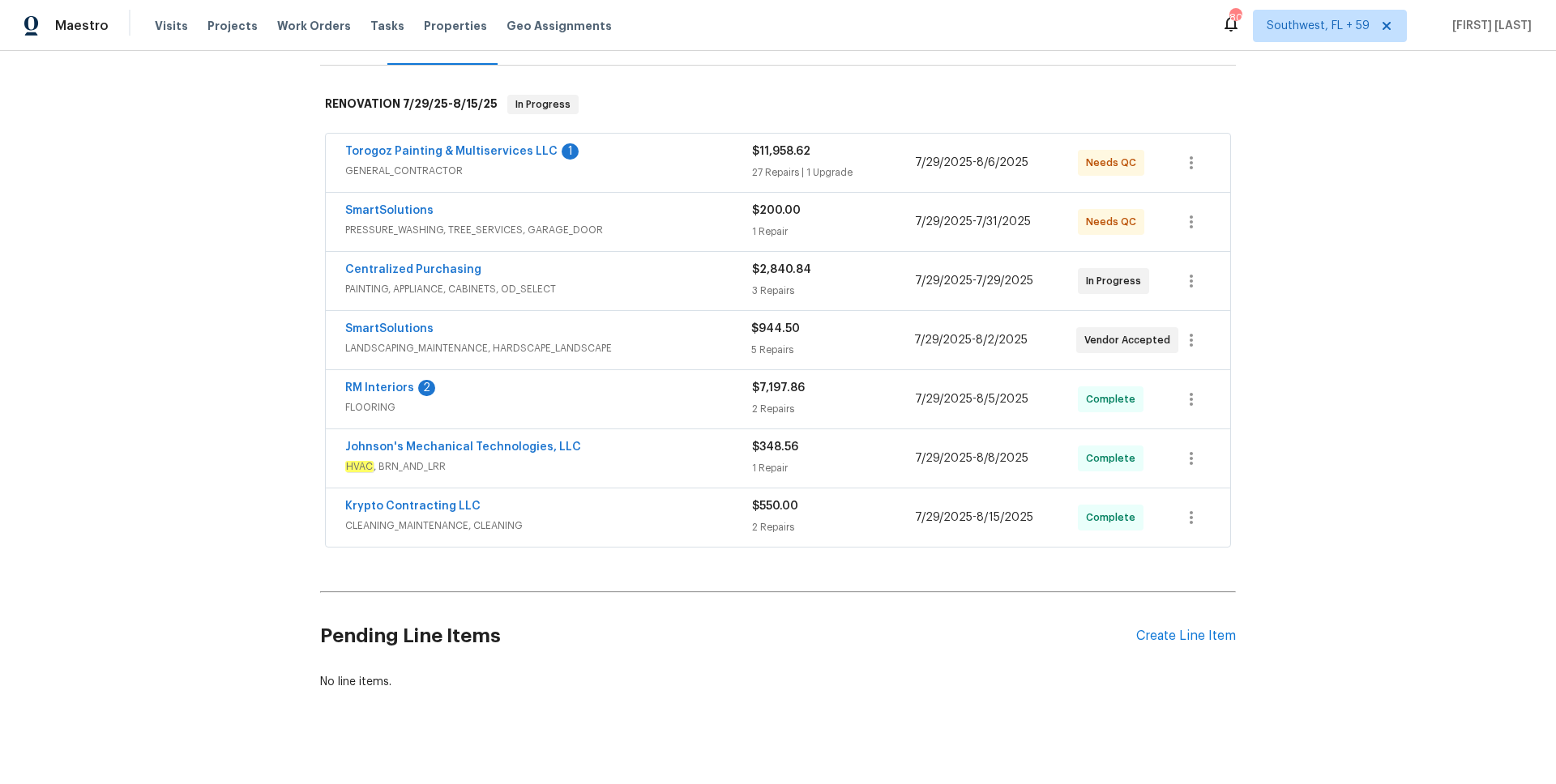 click on "Krypto Contracting LLC" at bounding box center (549, 508) 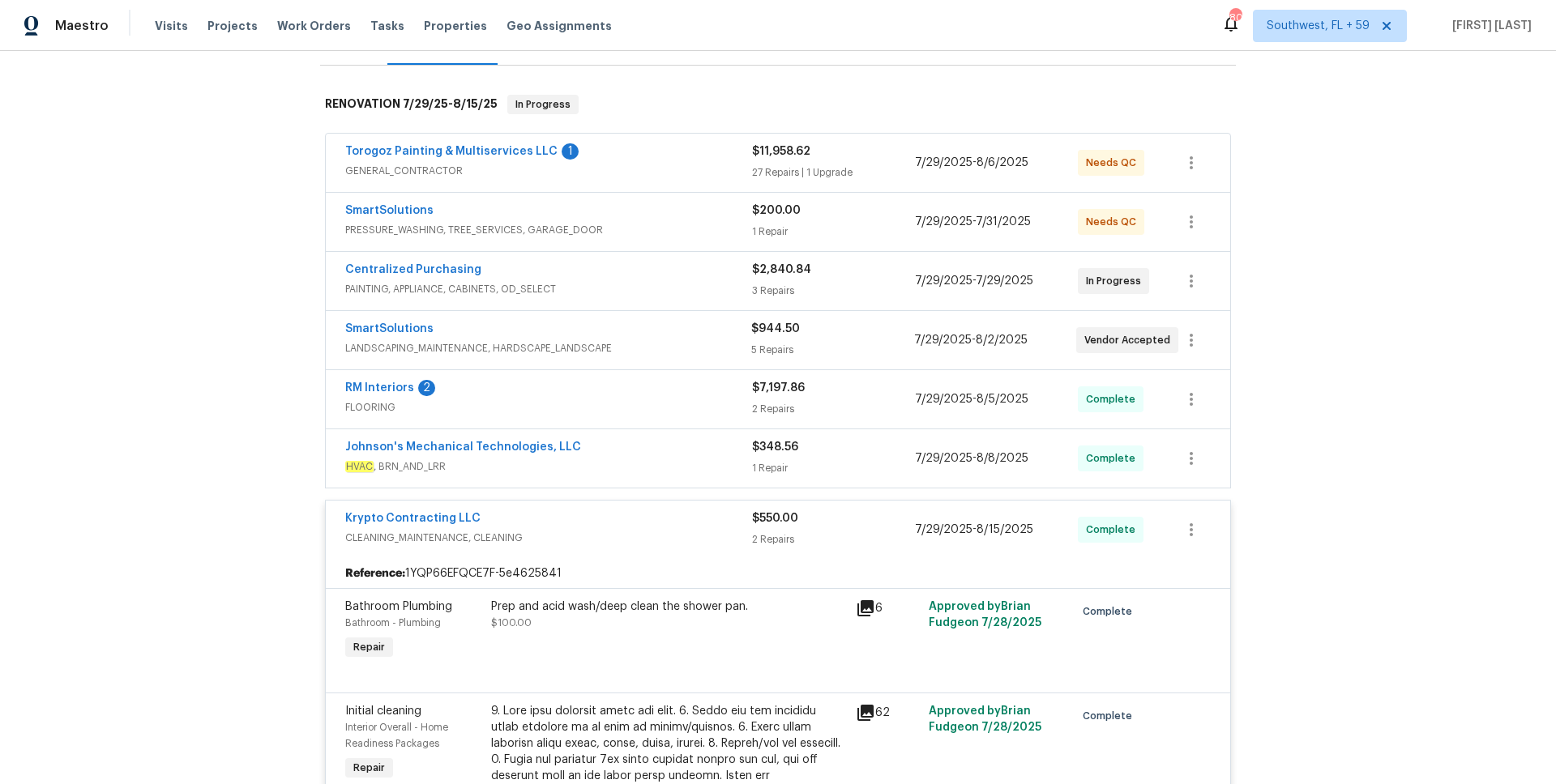 click on "Johnson's Mechanical Technologies, LLC" at bounding box center [549, 449] 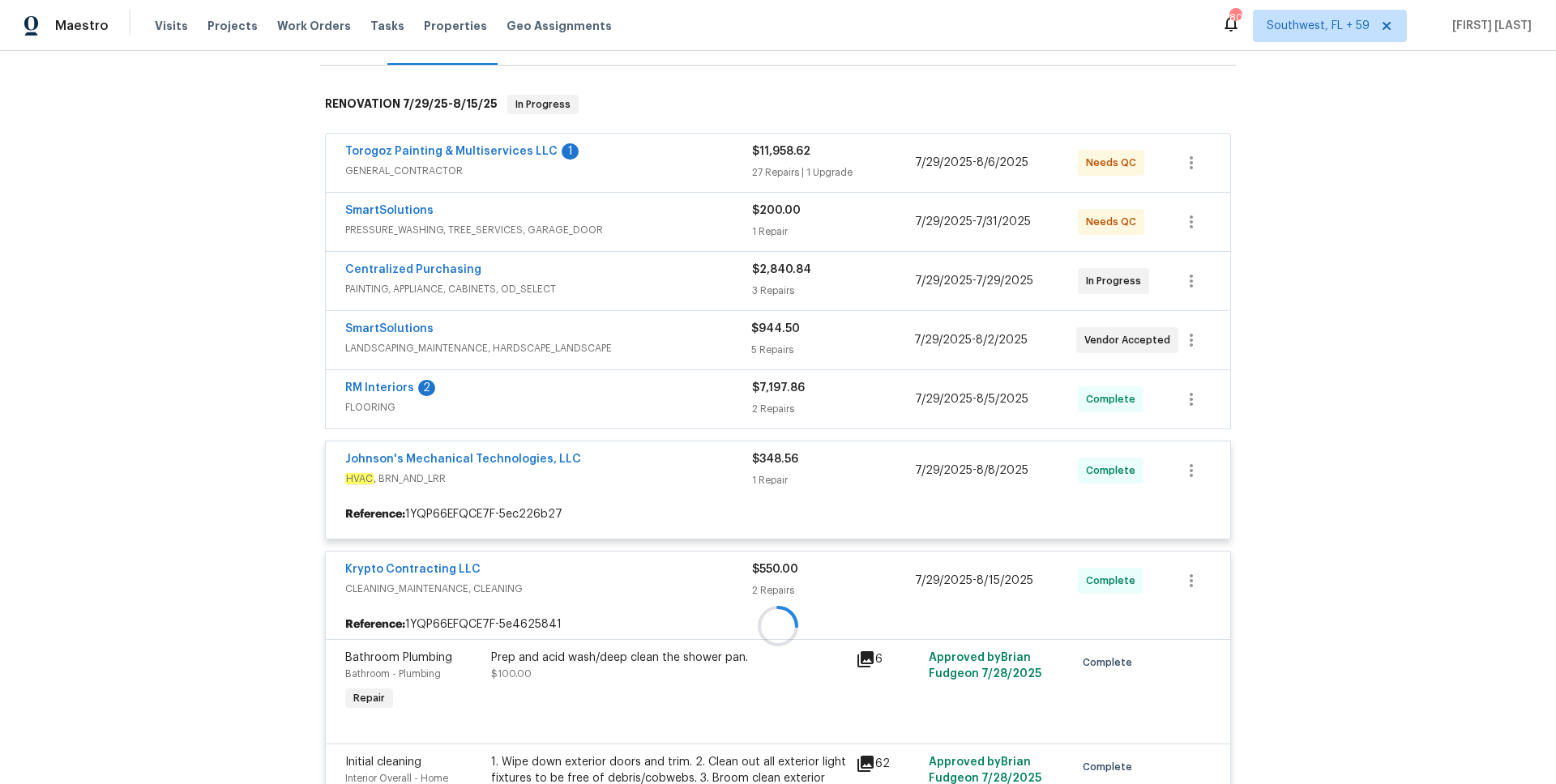 click on "FLOORING" at bounding box center [549, 407] 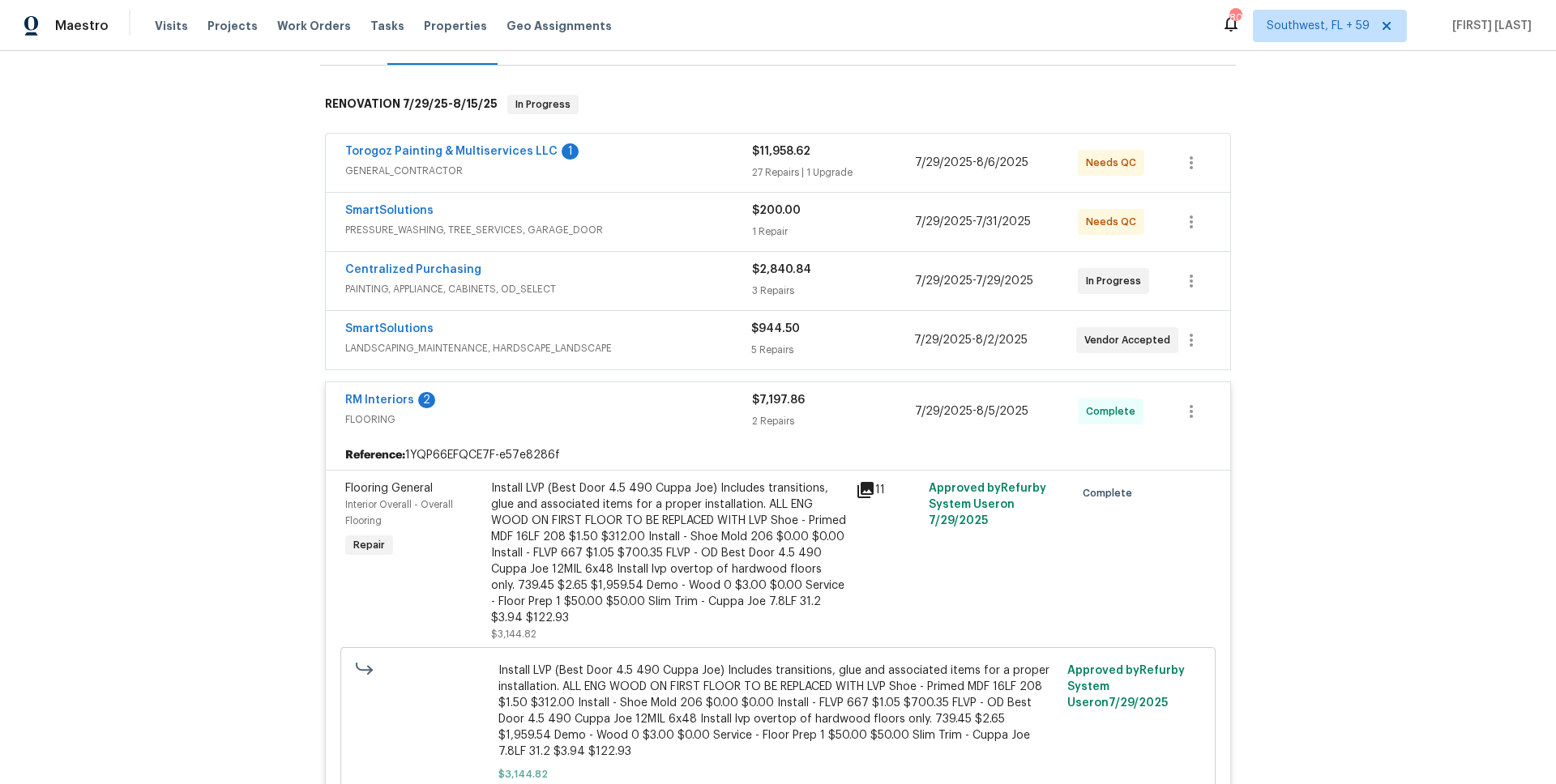 click on "SmartSolutions" at bounding box center [548, 330] 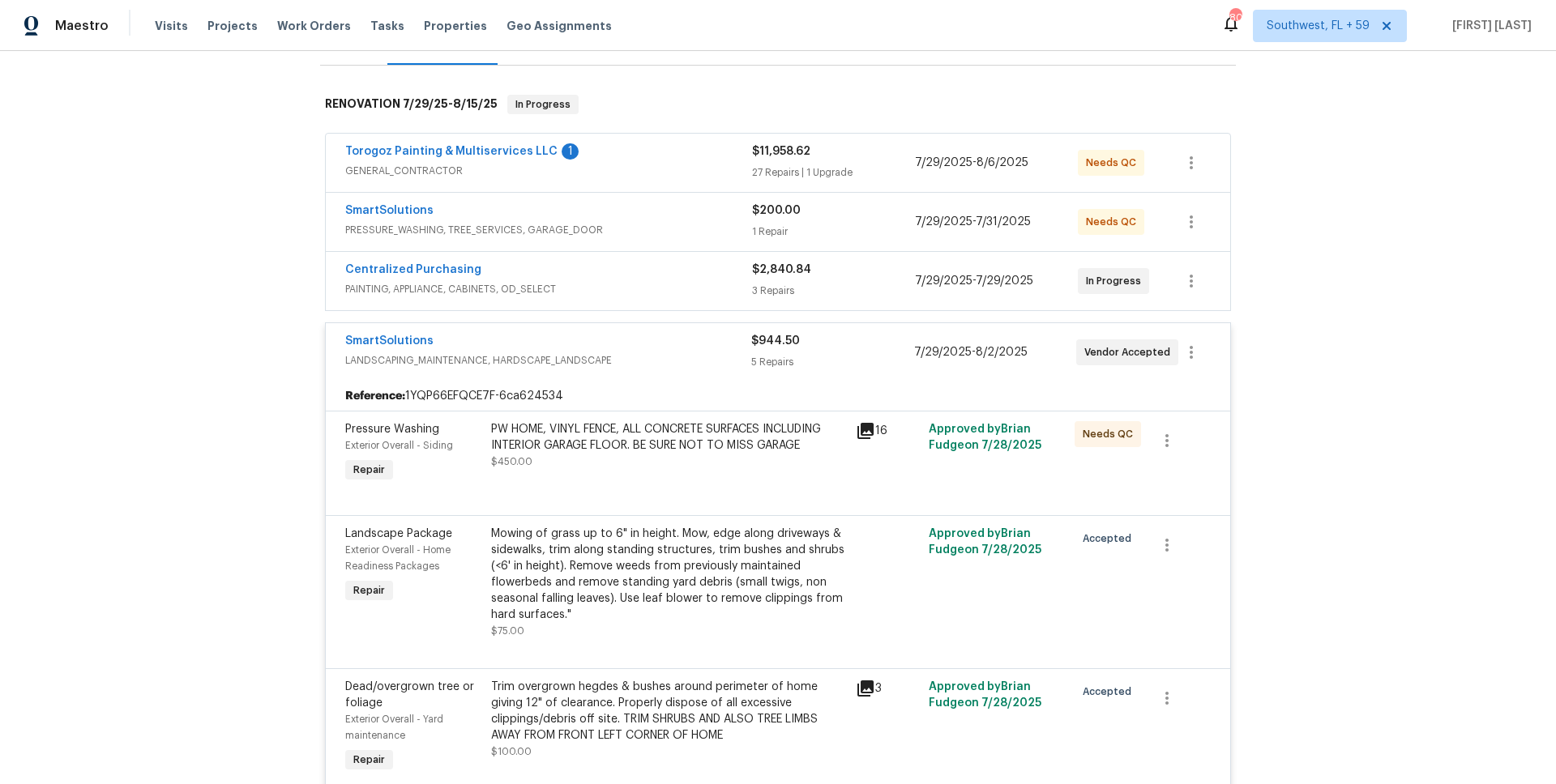 click on "PAINTING, APPLIANCE, CABINETS, OD_SELECT" at bounding box center (549, 289) 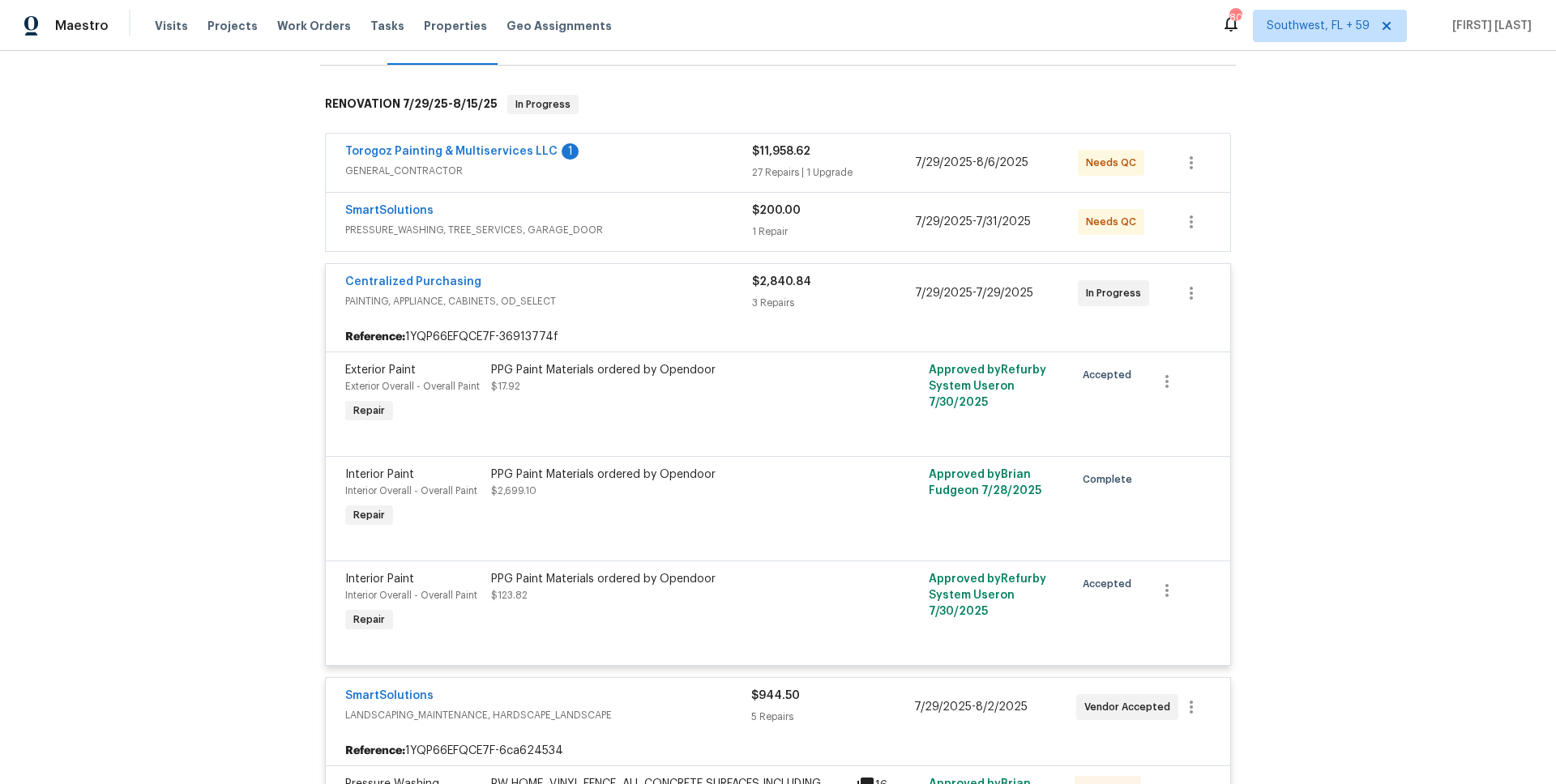 click on "PRESSURE_WASHING, TREE_SERVICES, GARAGE_DOOR" at bounding box center (549, 230) 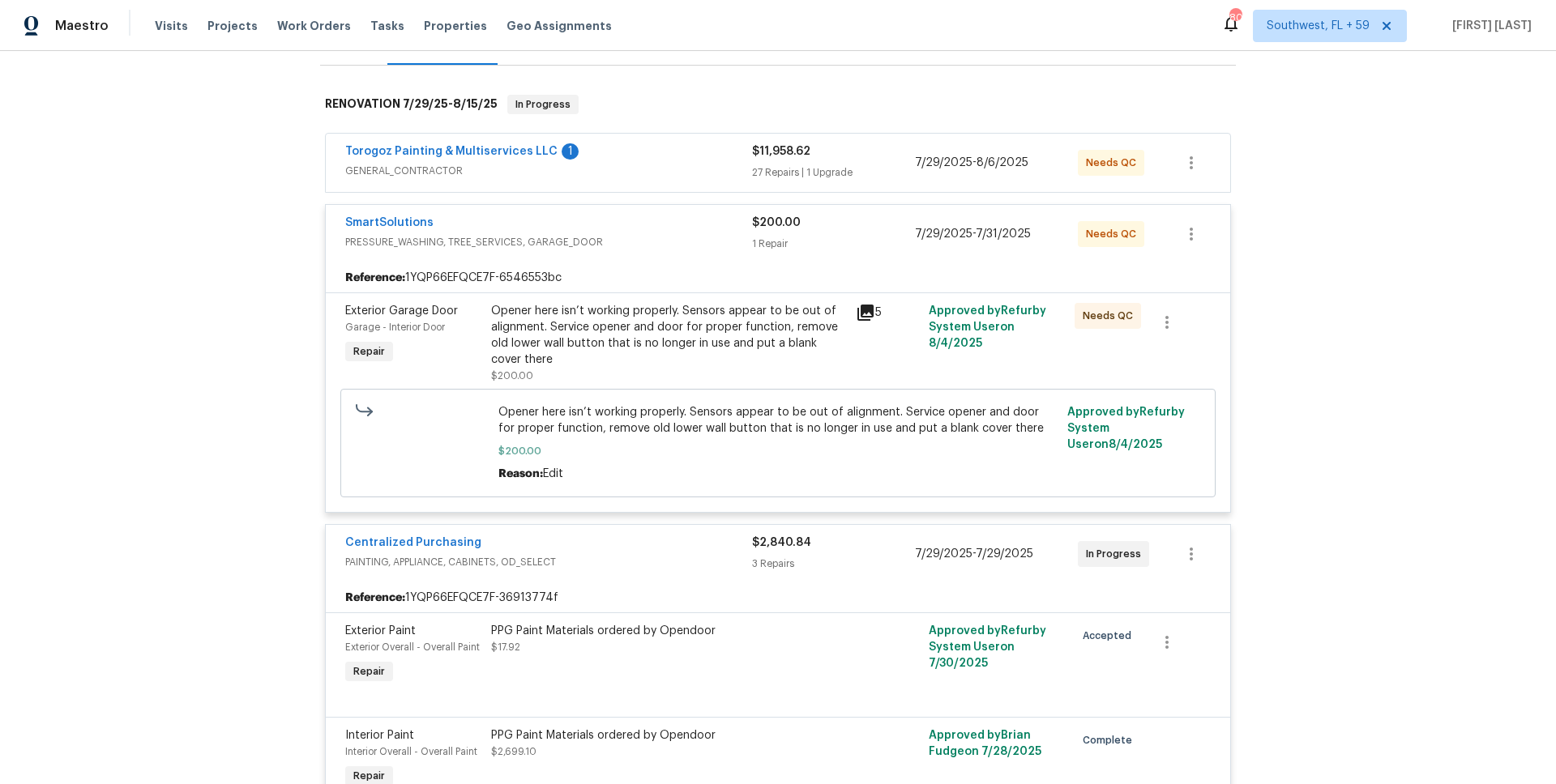 click on "GENERAL_CONTRACTOR" at bounding box center (549, 171) 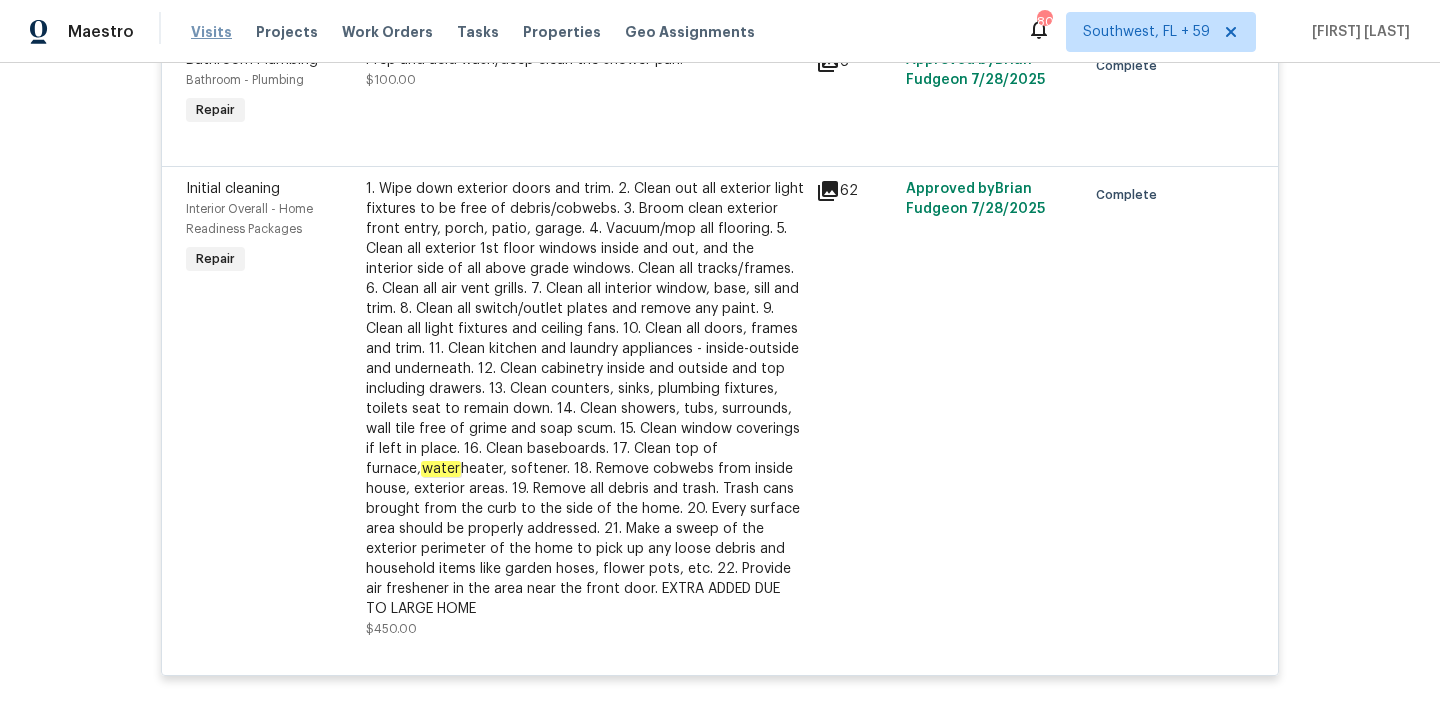 scroll, scrollTop: 8655, scrollLeft: 0, axis: vertical 